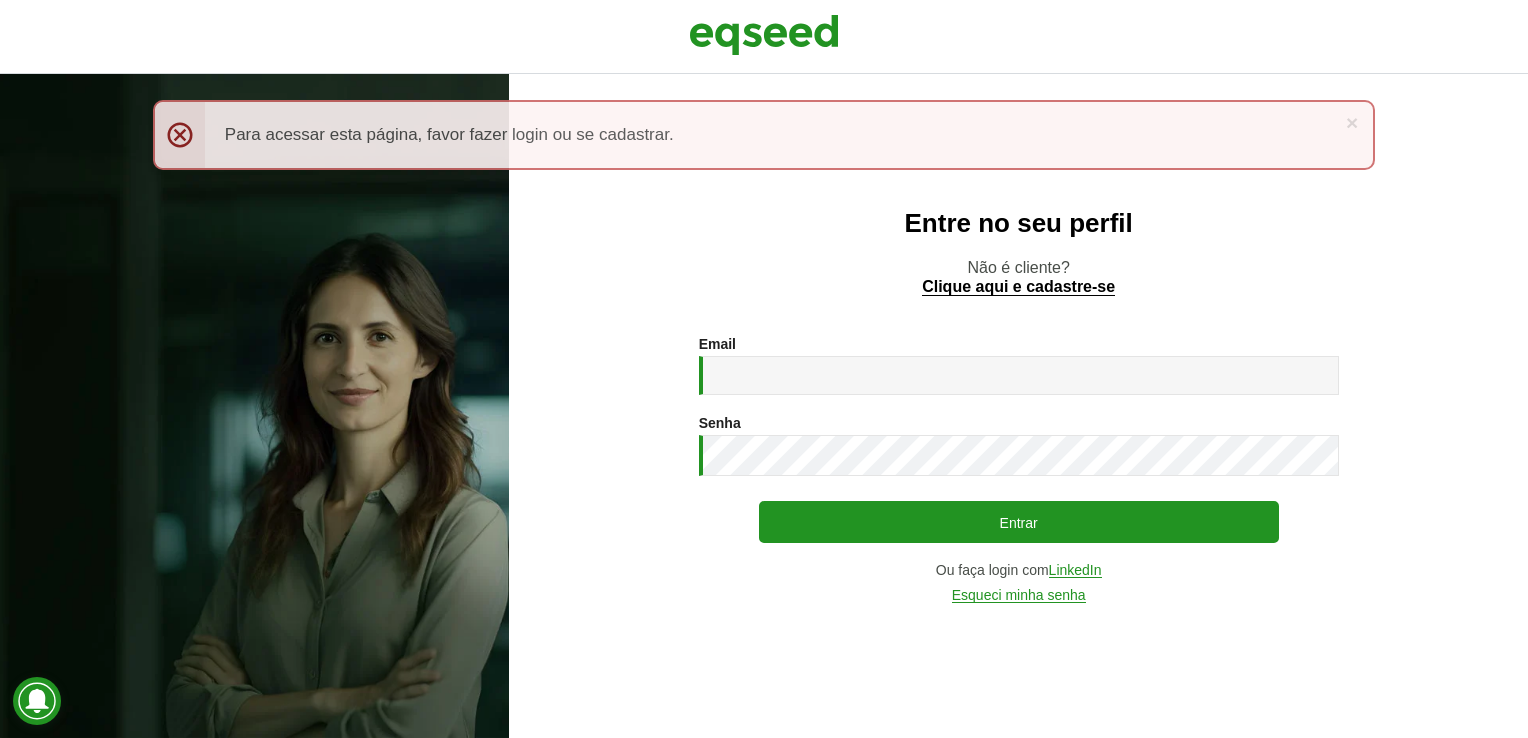 scroll, scrollTop: 0, scrollLeft: 0, axis: both 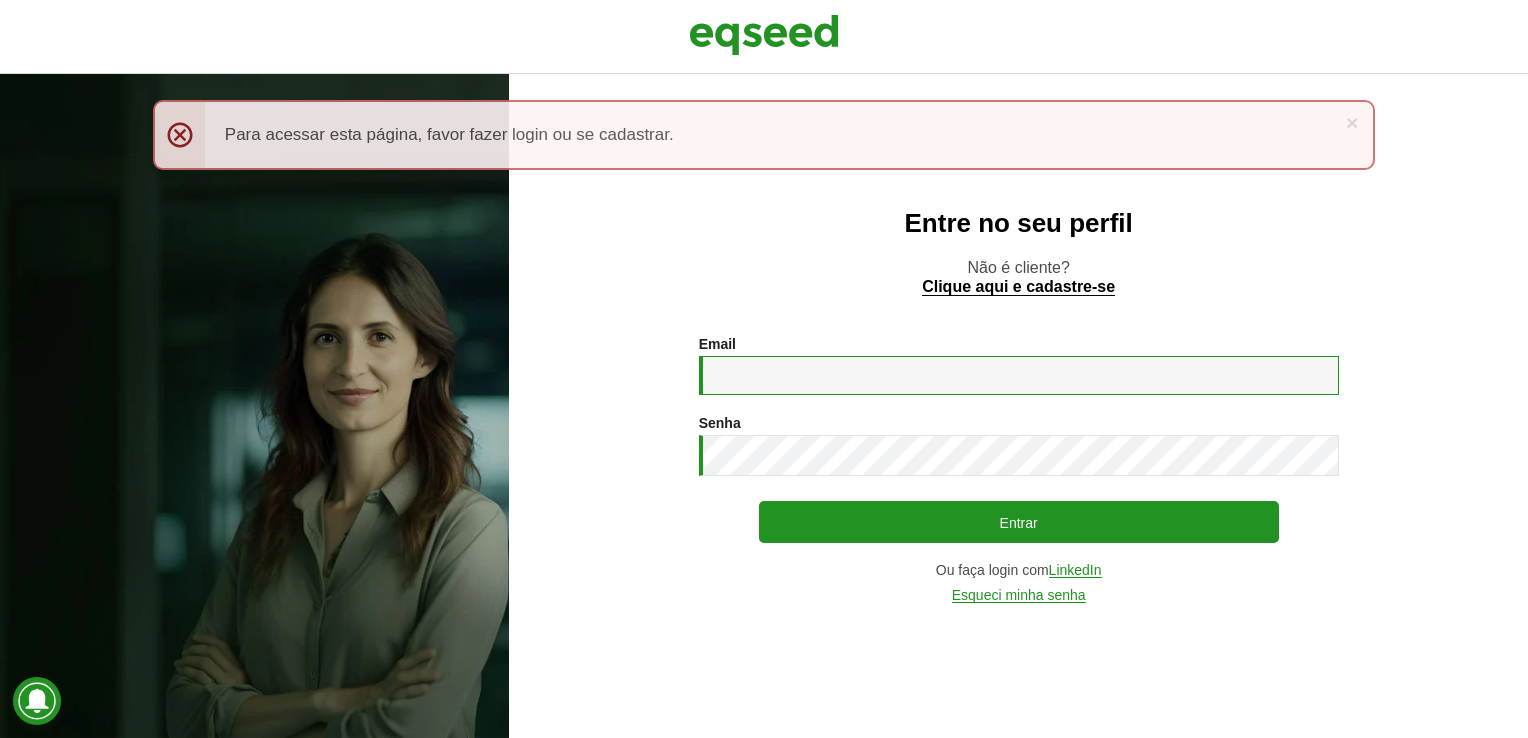 click on "Email  *" at bounding box center [1019, 375] 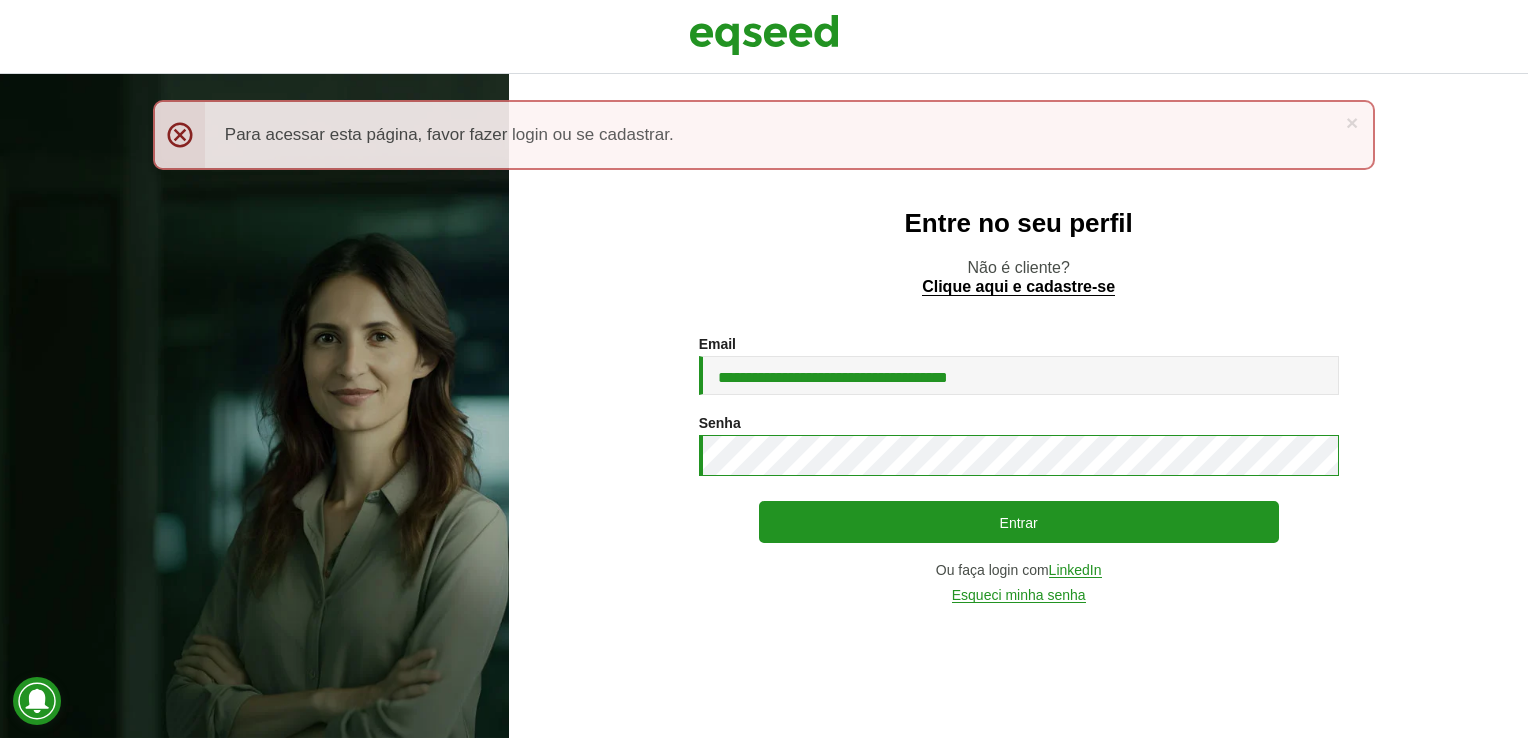 click on "Entrar" at bounding box center (1019, 522) 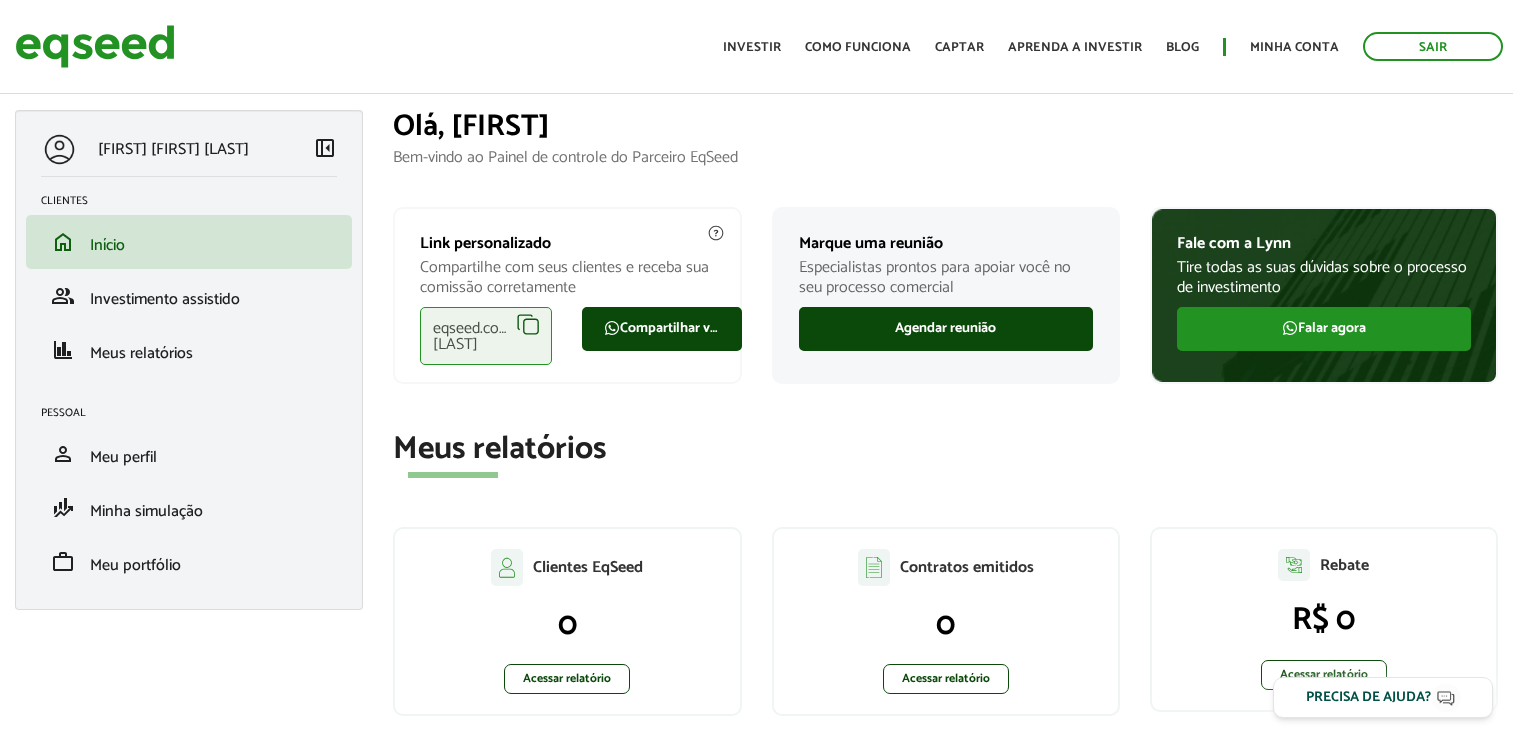 scroll, scrollTop: 0, scrollLeft: 0, axis: both 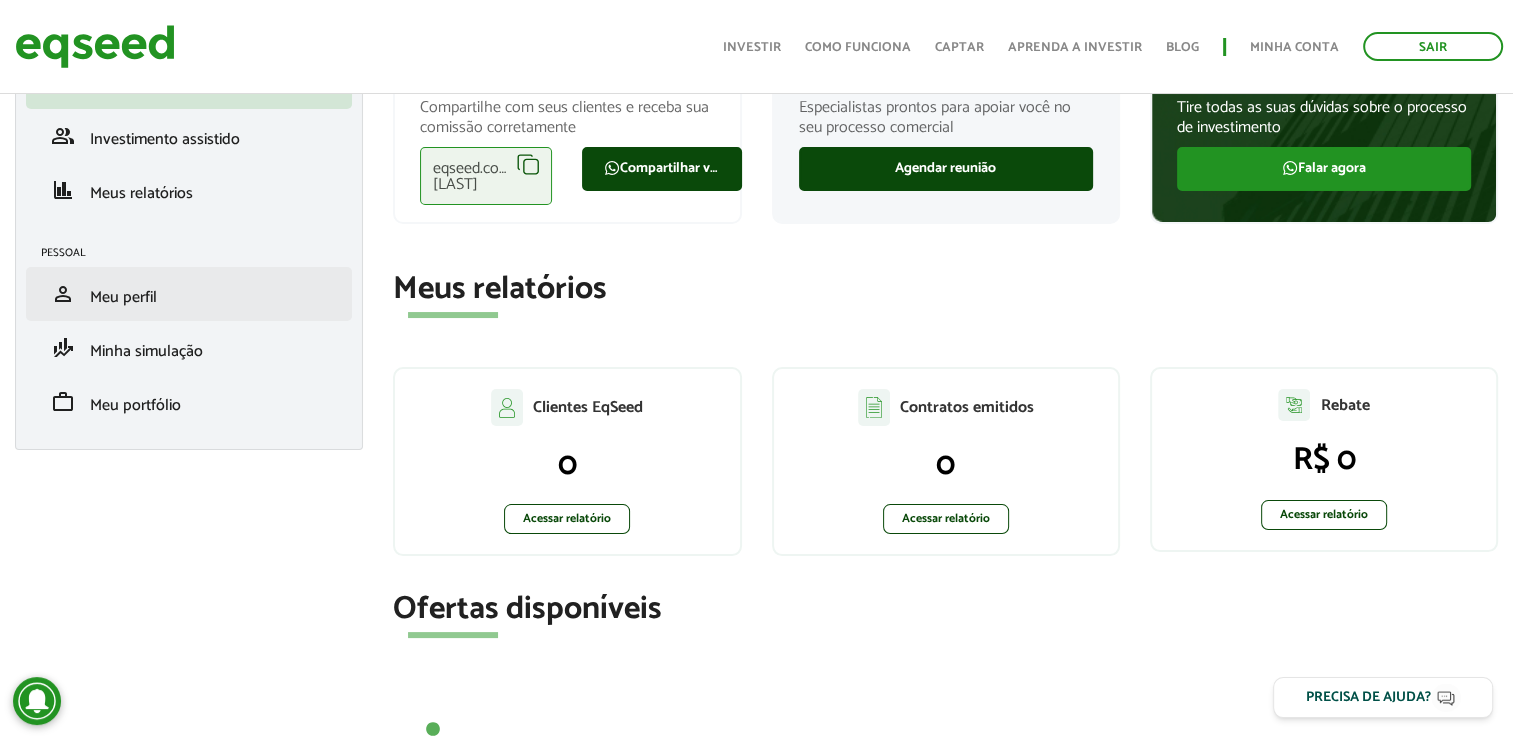 click on "person Meu perfil" at bounding box center (189, 294) 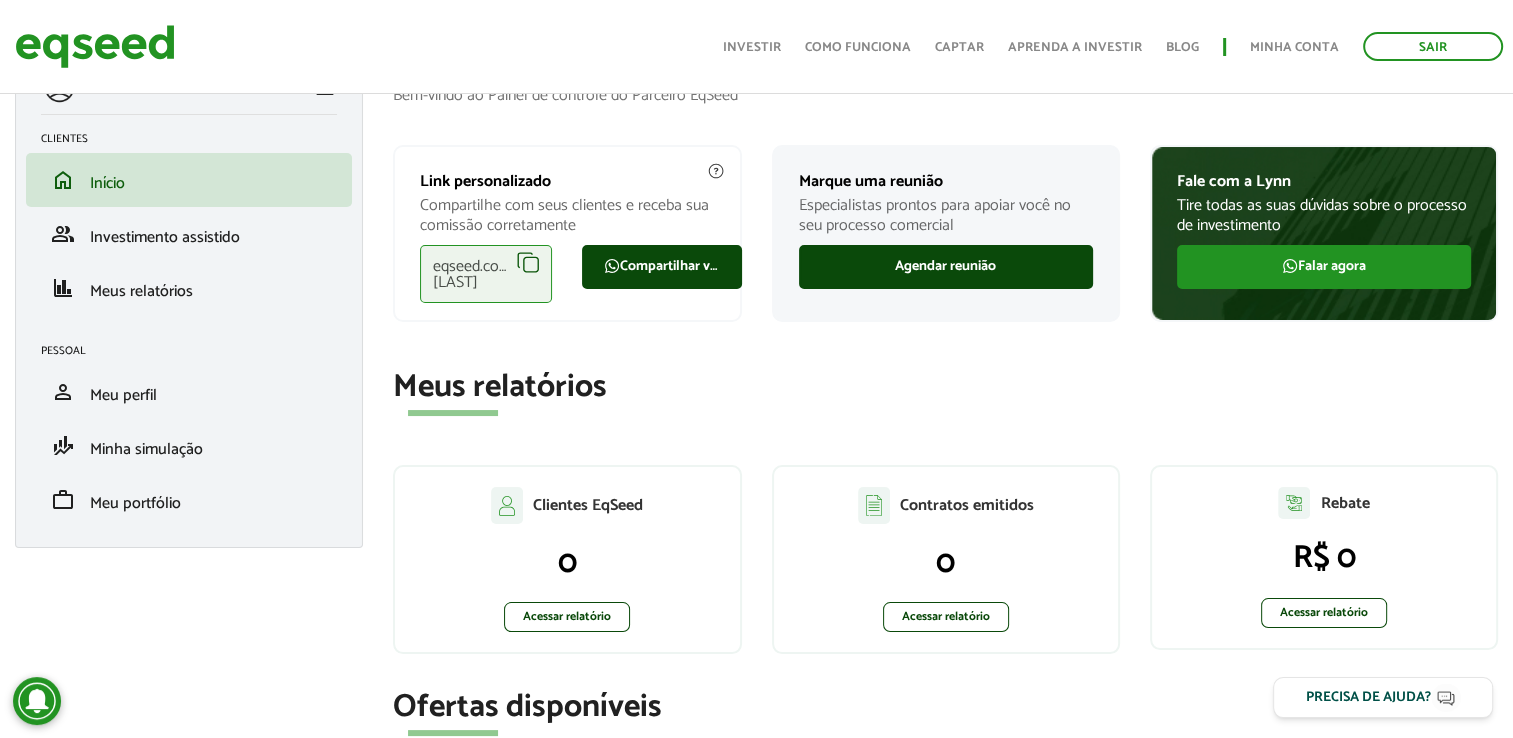 scroll, scrollTop: 58, scrollLeft: 0, axis: vertical 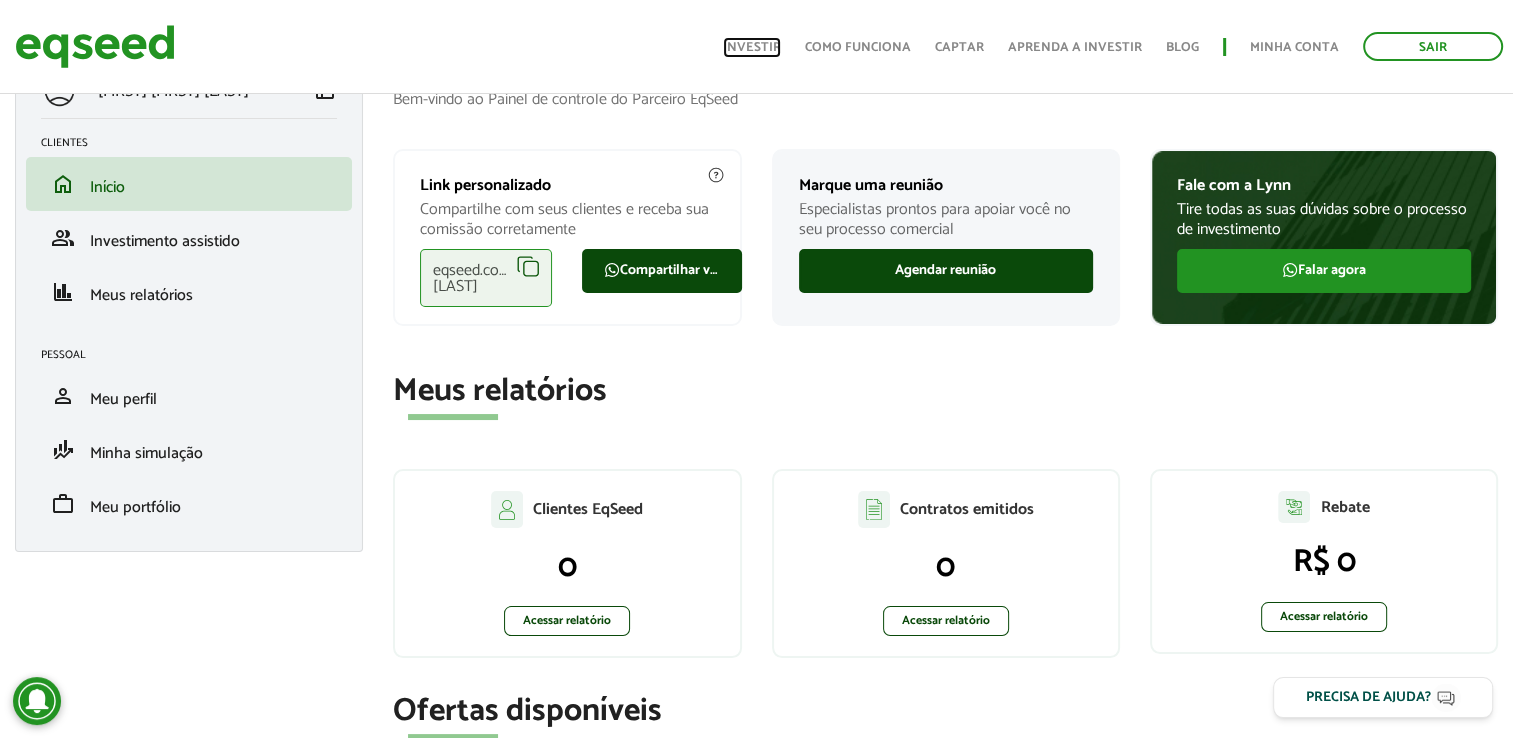 click on "Investir" at bounding box center (752, 47) 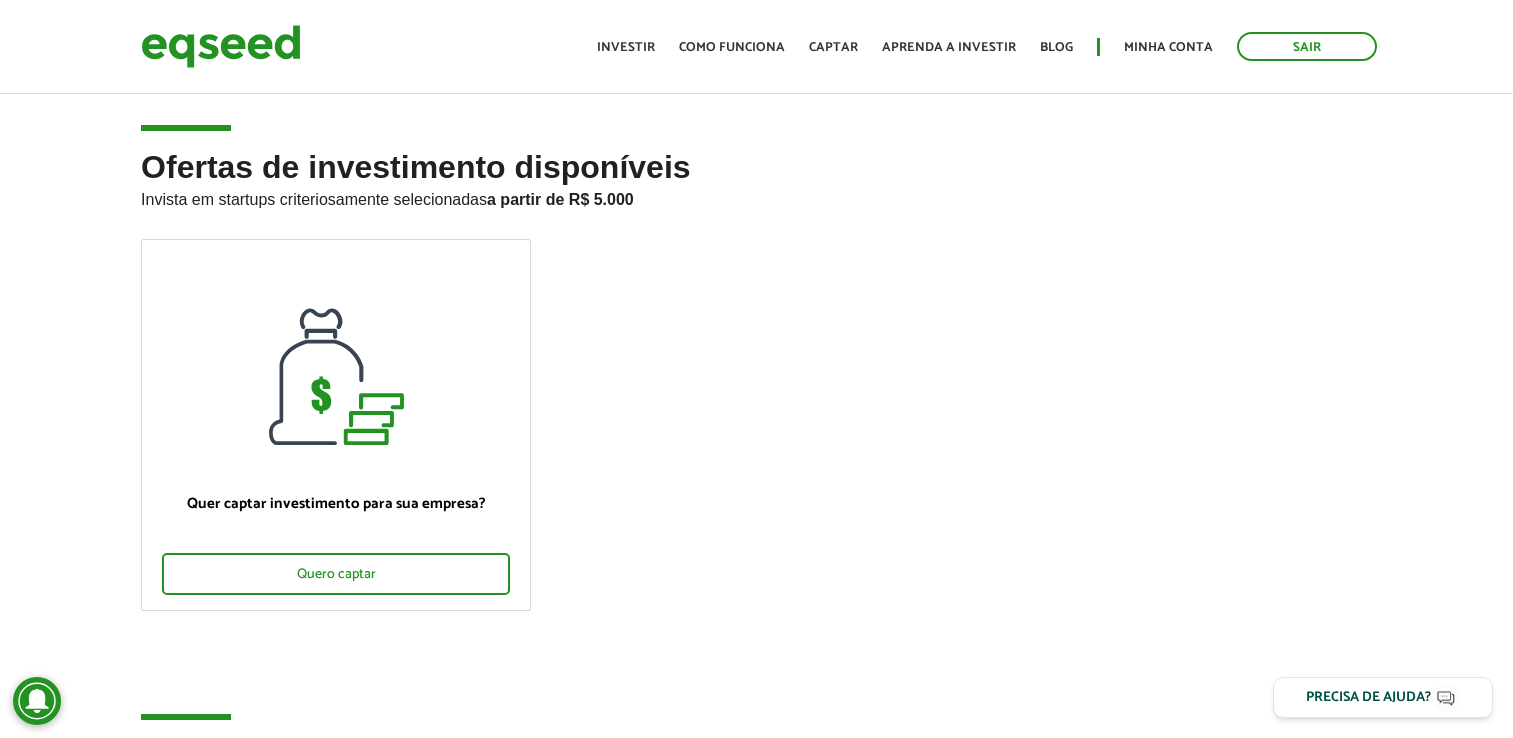 scroll, scrollTop: 0, scrollLeft: 0, axis: both 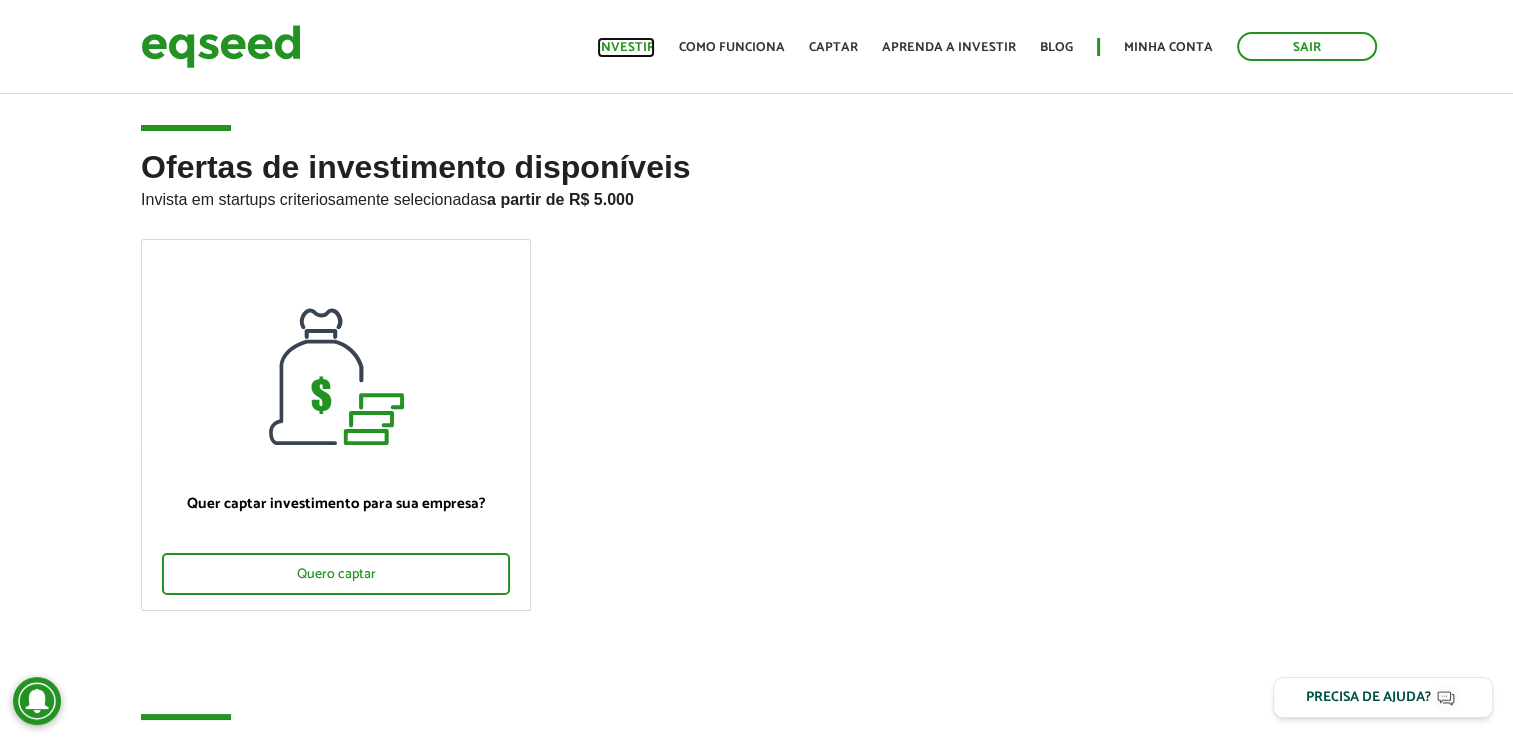 click on "Investir" at bounding box center [626, 47] 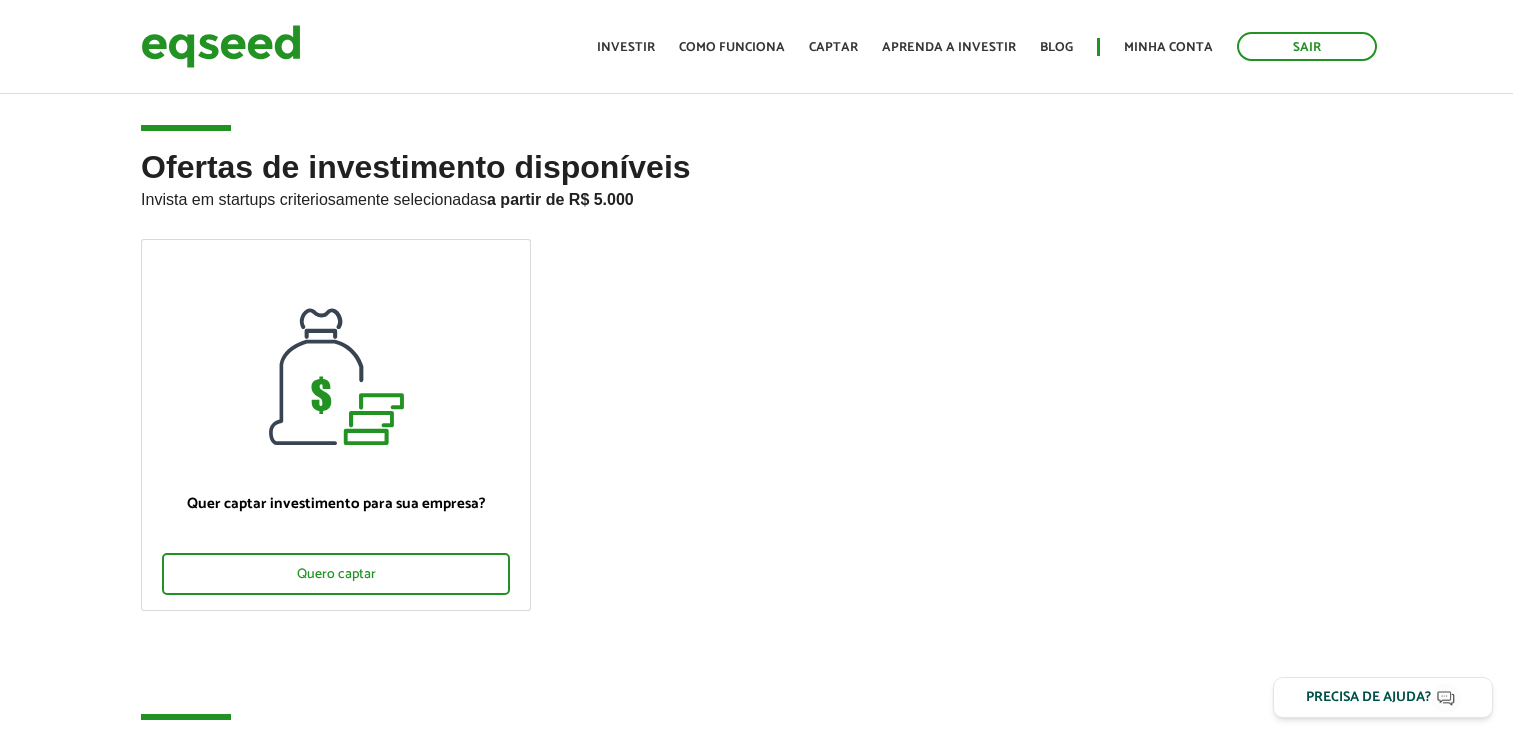 scroll, scrollTop: 0, scrollLeft: 0, axis: both 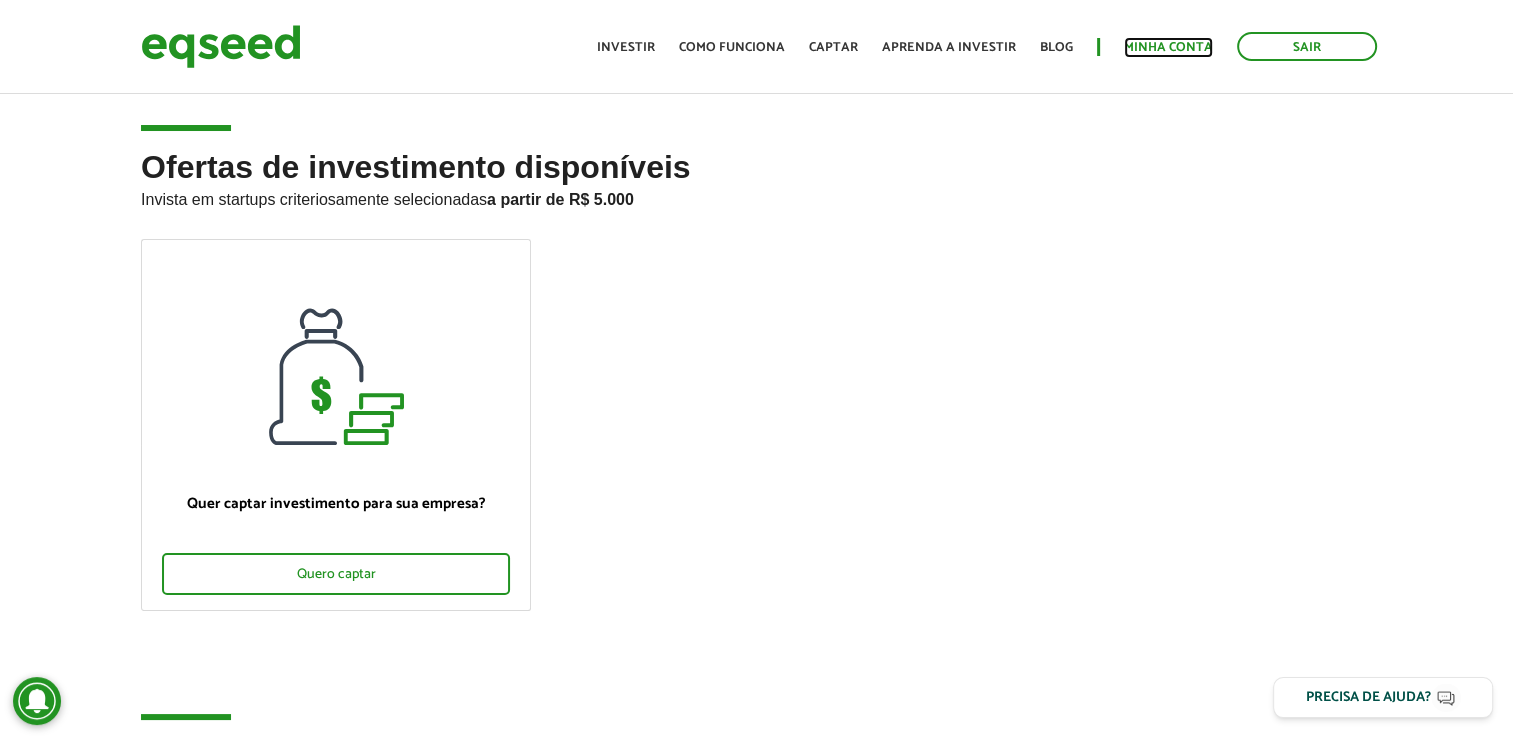 click on "Minha conta" at bounding box center (1168, 47) 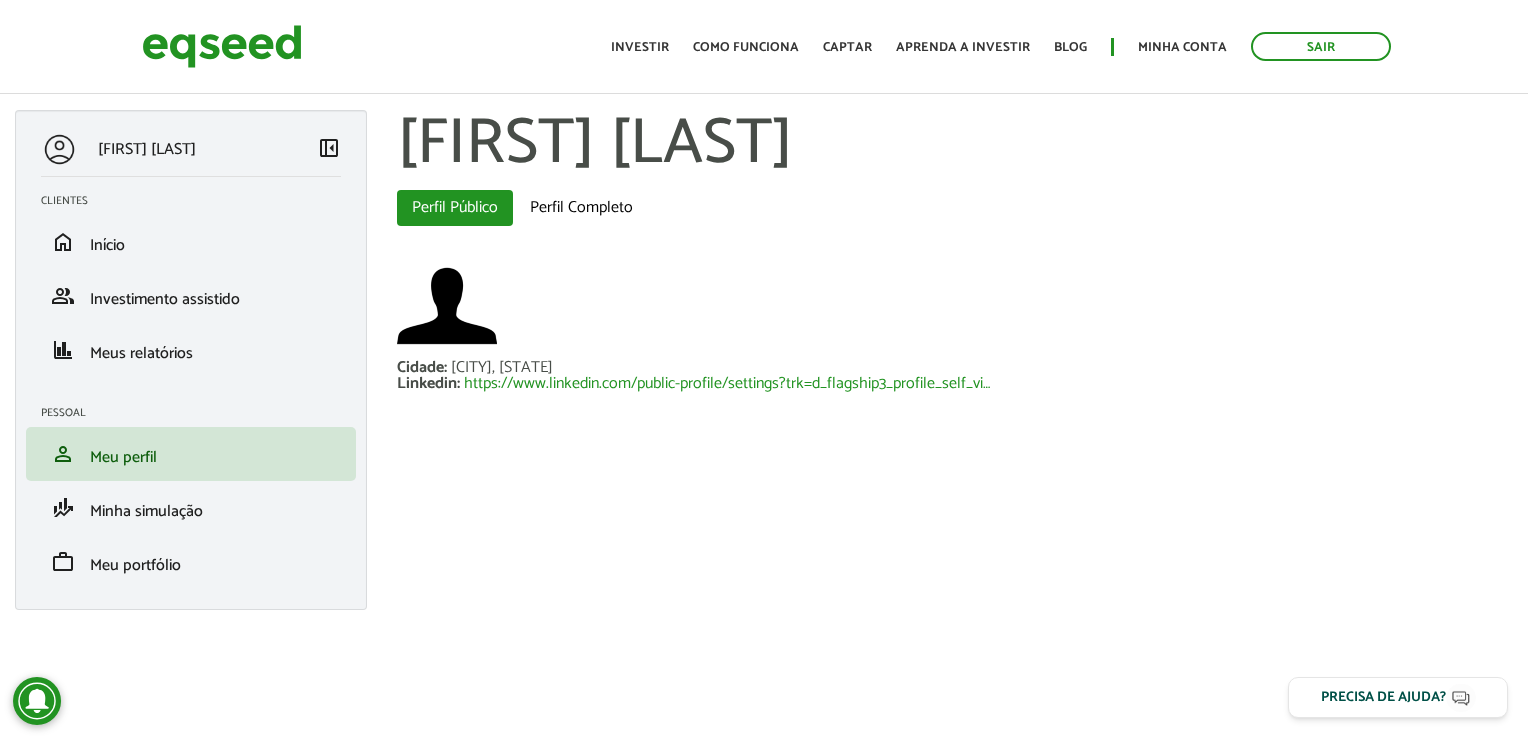 scroll, scrollTop: 0, scrollLeft: 0, axis: both 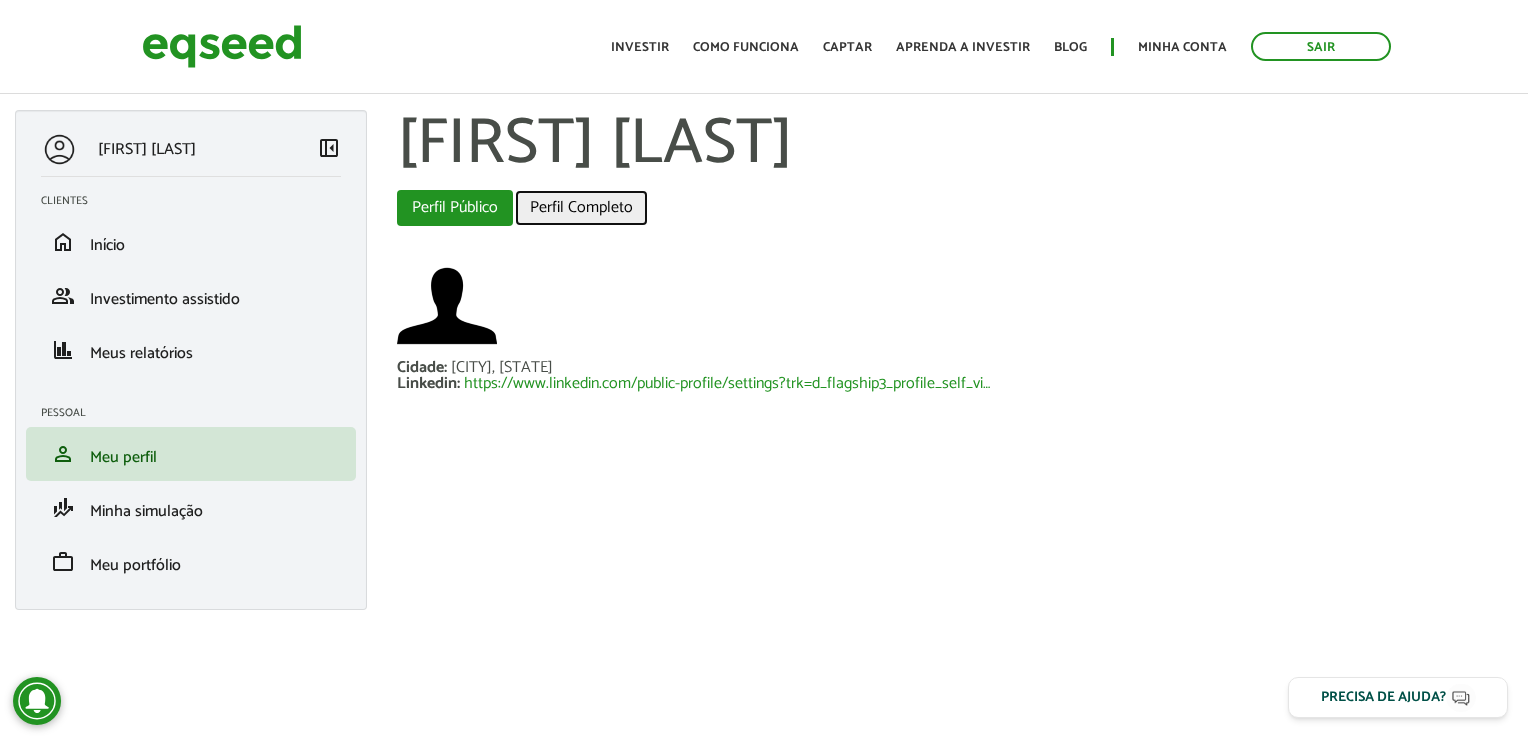 click on "Perfil Completo" at bounding box center [581, 208] 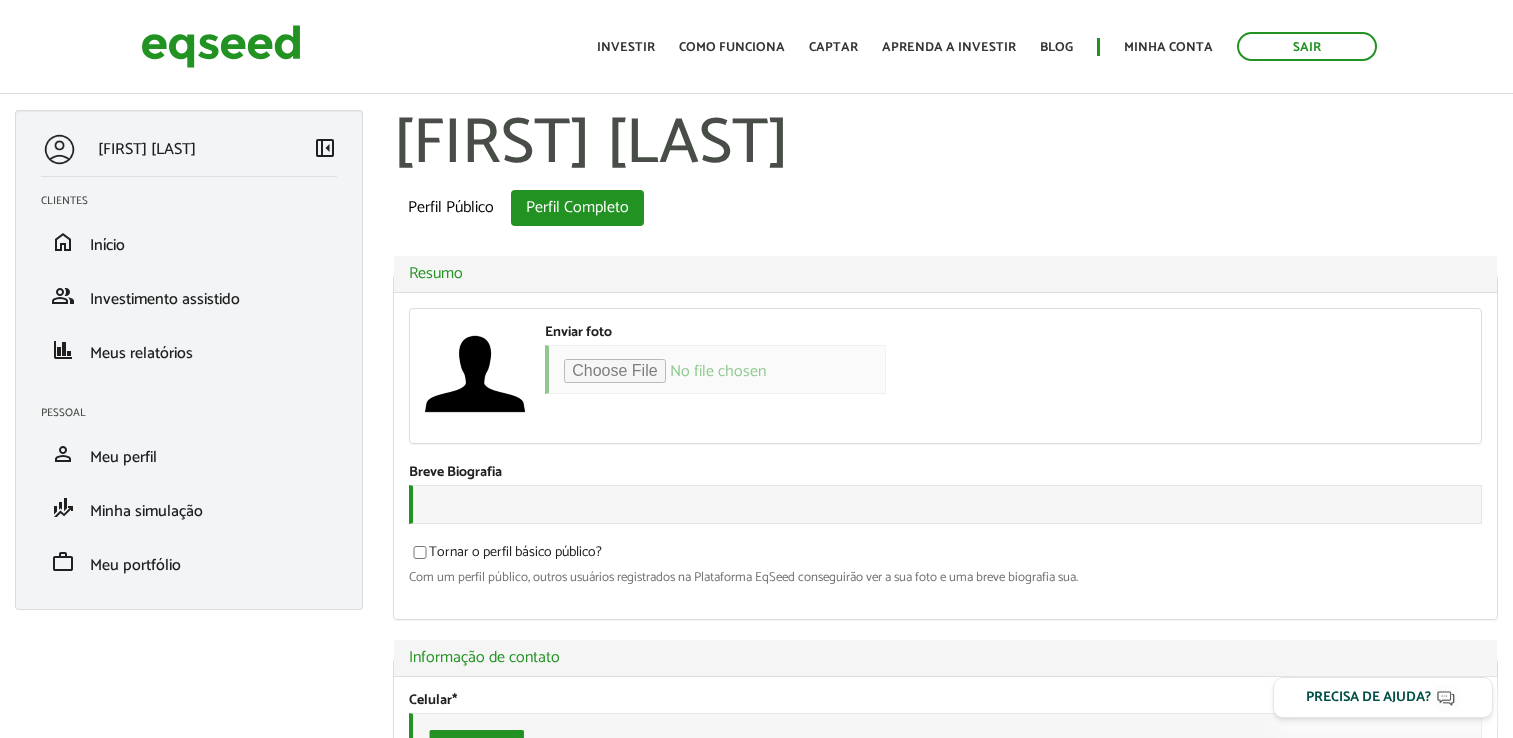 scroll, scrollTop: 0, scrollLeft: 0, axis: both 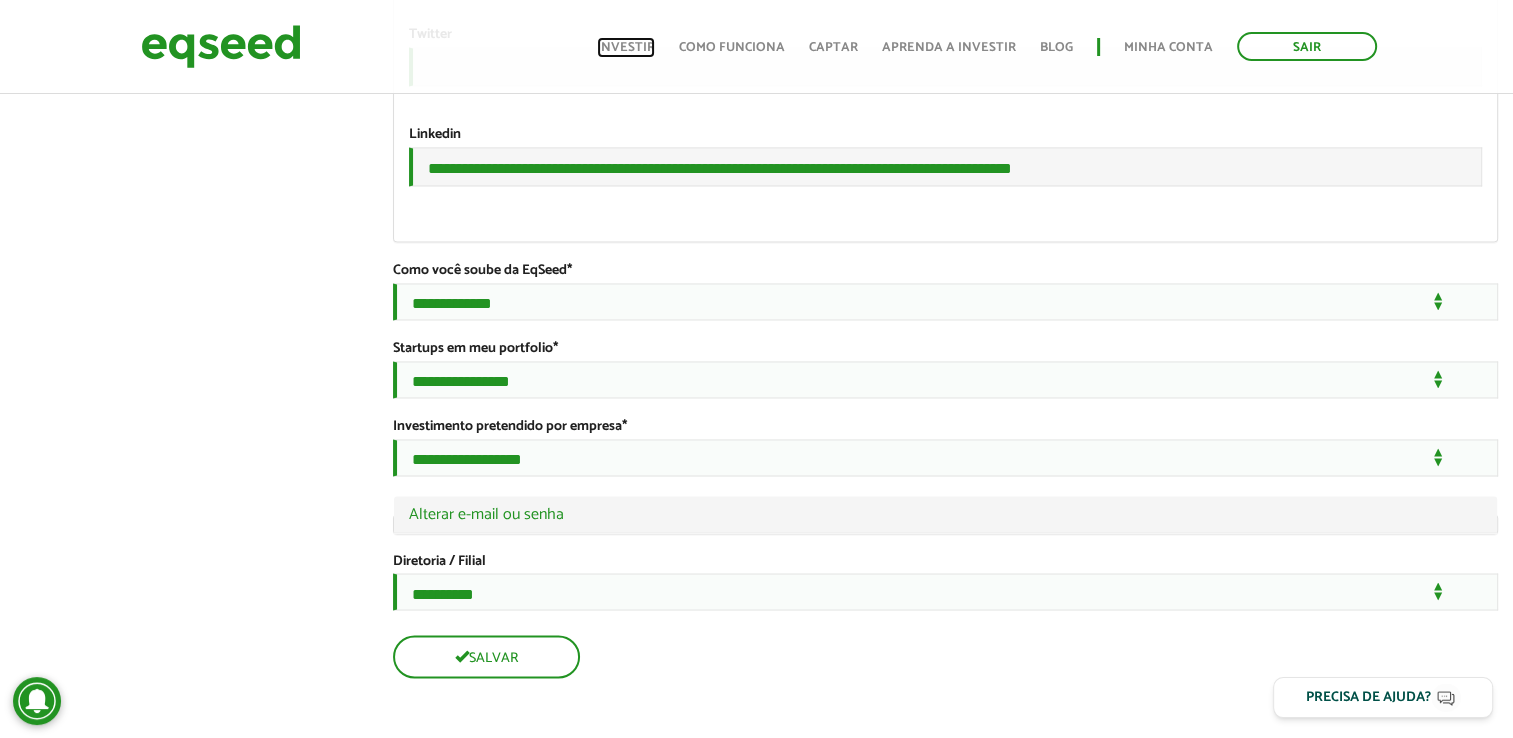 click on "Investir" at bounding box center [626, 47] 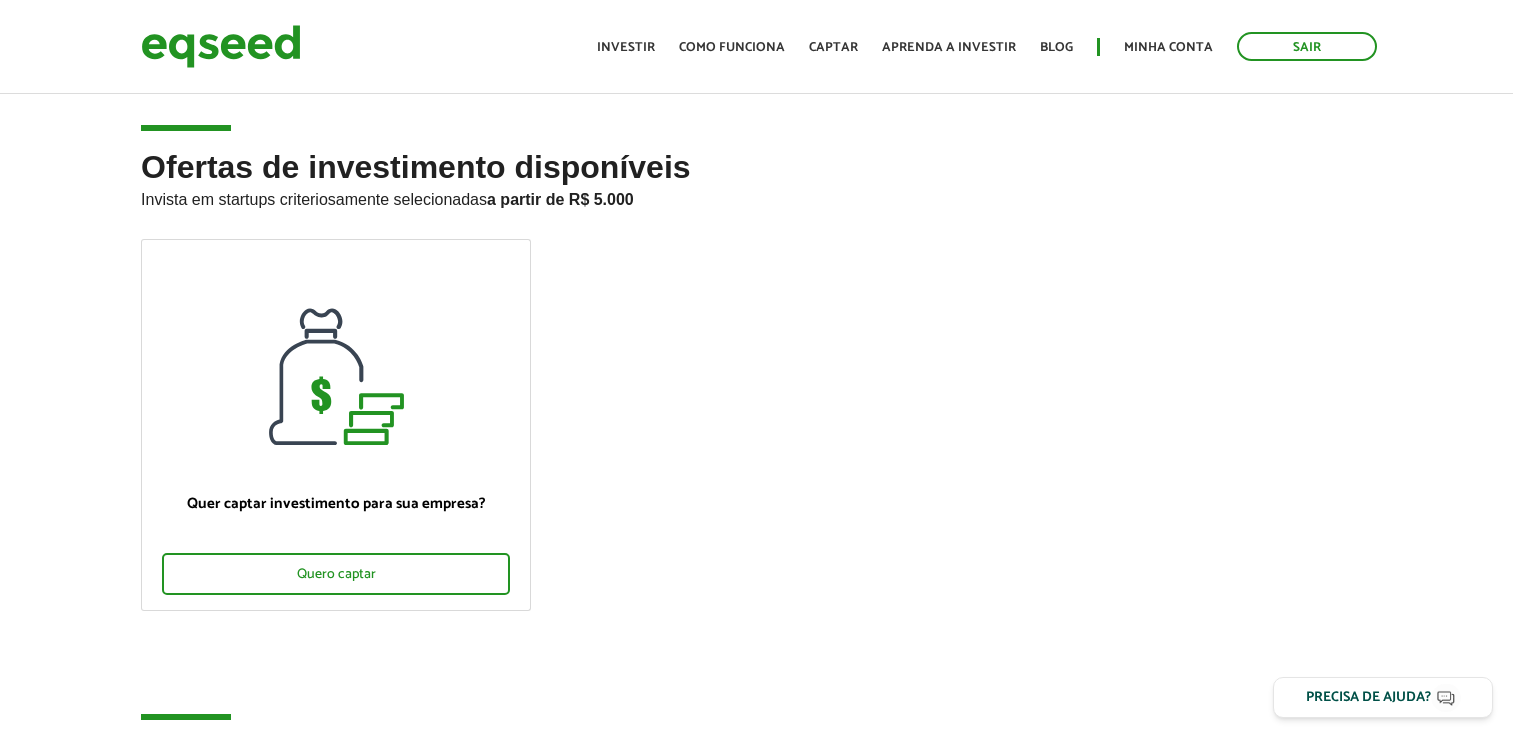 scroll, scrollTop: 0, scrollLeft: 0, axis: both 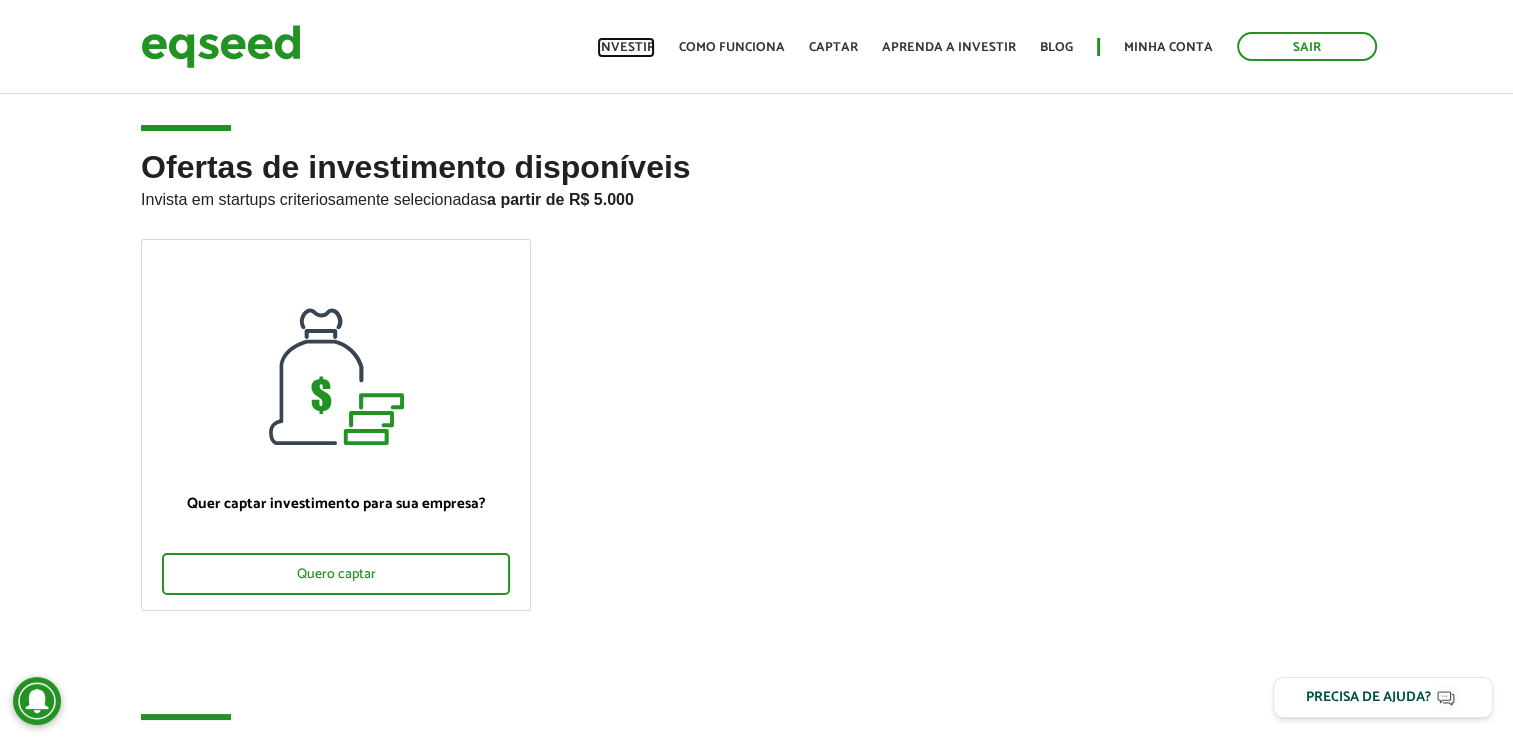 click on "Investir" at bounding box center [626, 47] 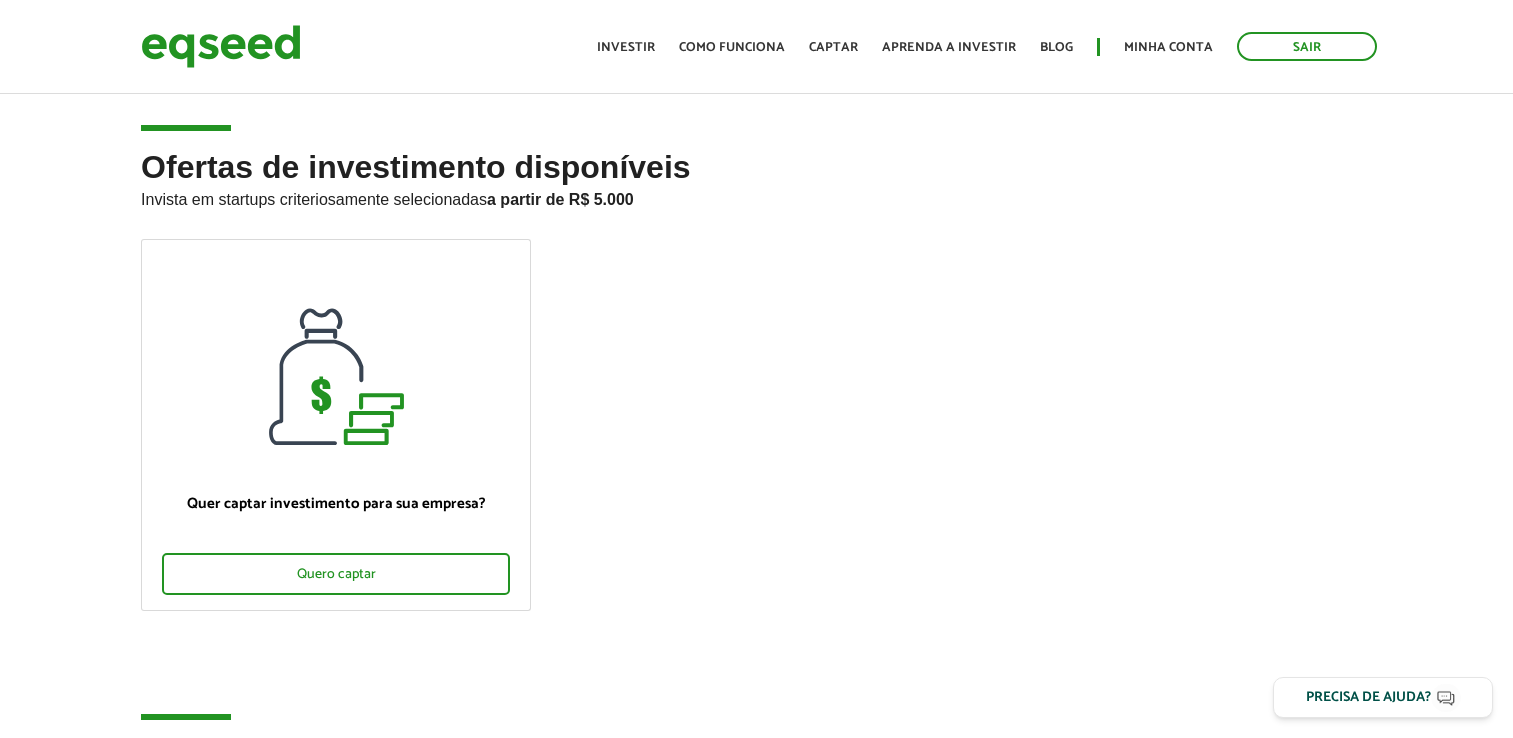 scroll, scrollTop: 0, scrollLeft: 0, axis: both 